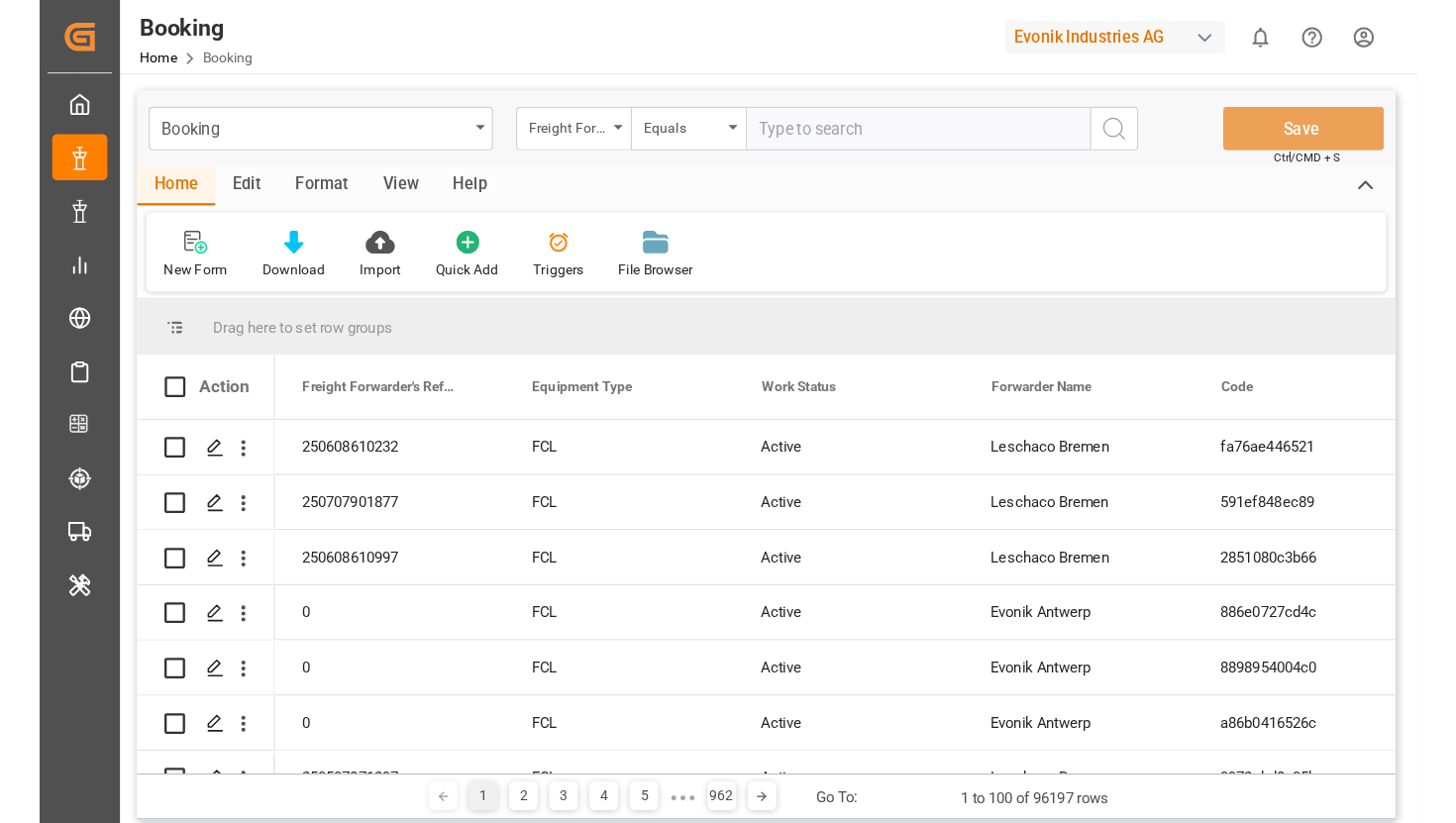 scroll, scrollTop: 0, scrollLeft: 0, axis: both 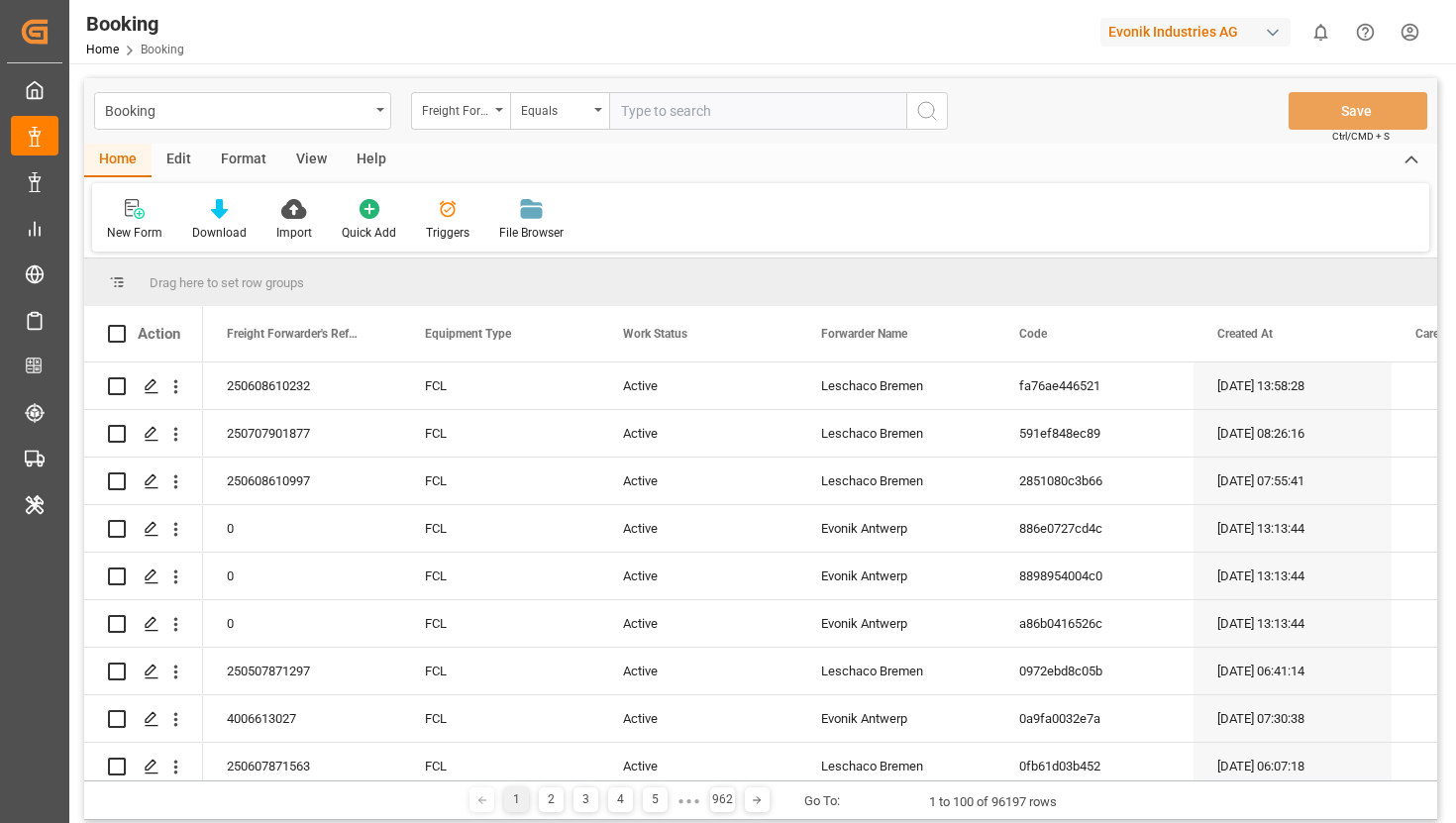 click on "Booking" at bounding box center [162, 50] 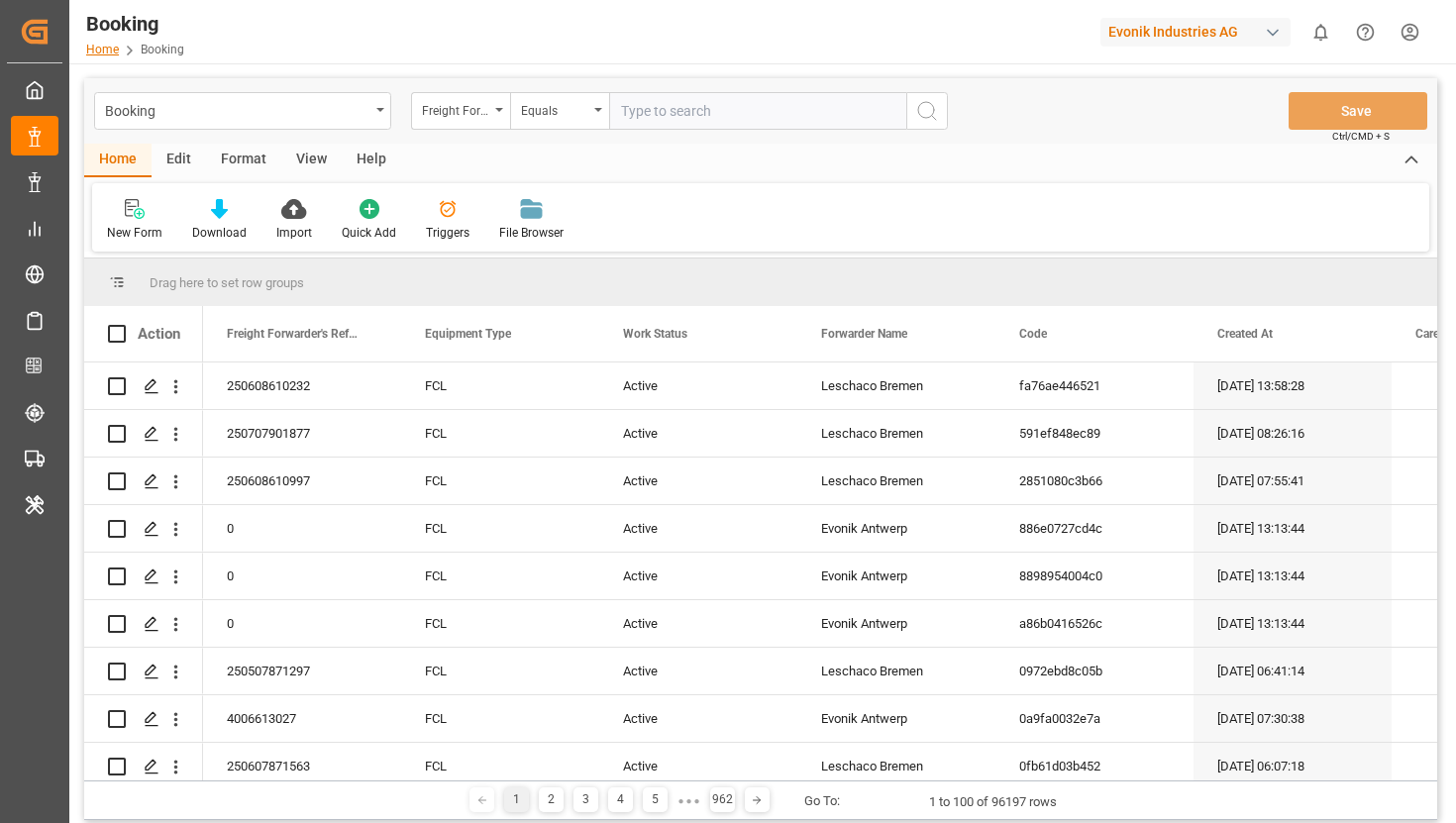 click on "Home" at bounding box center [102, 50] 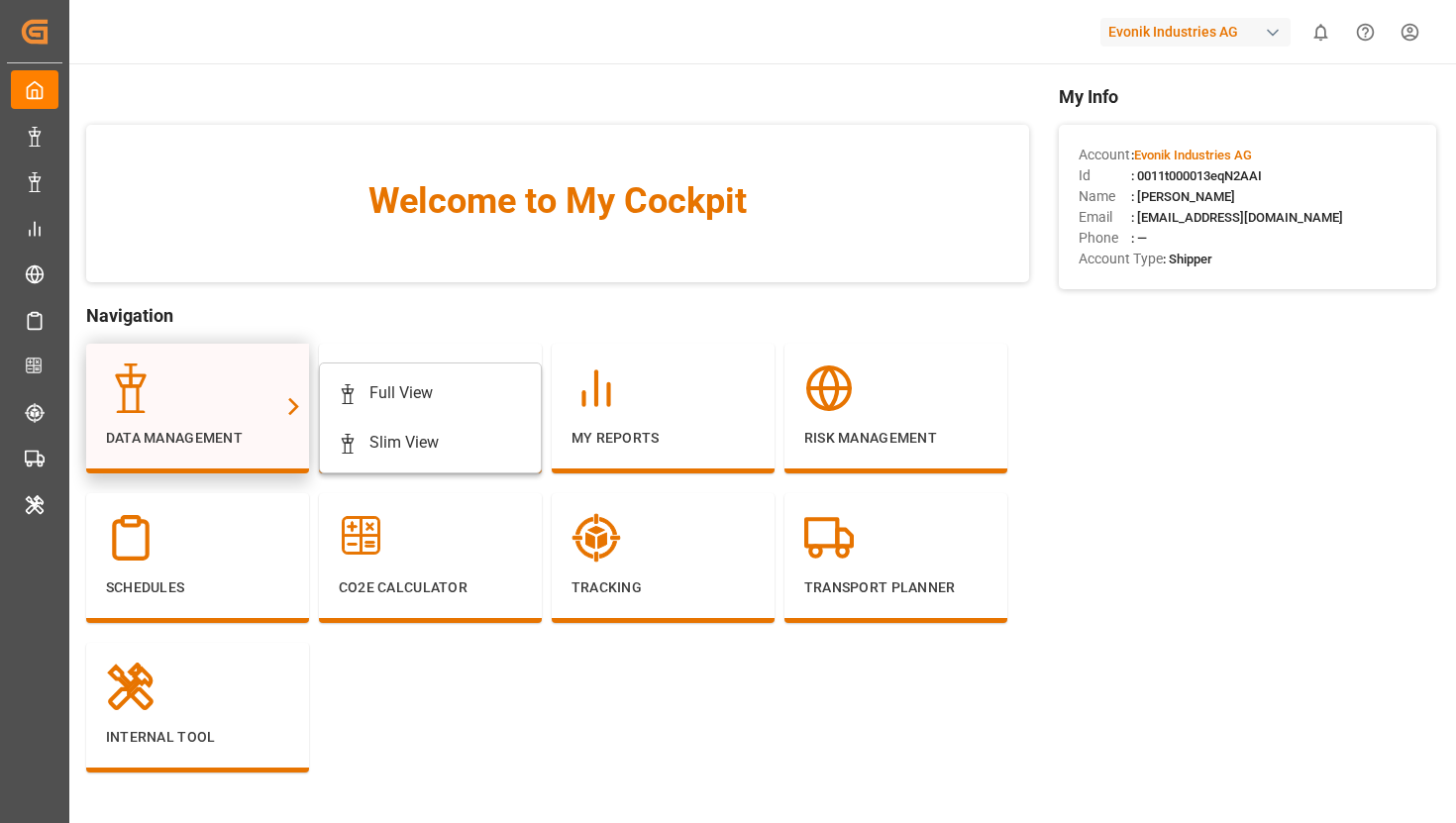 click on "Data Management" at bounding box center (197, 406) 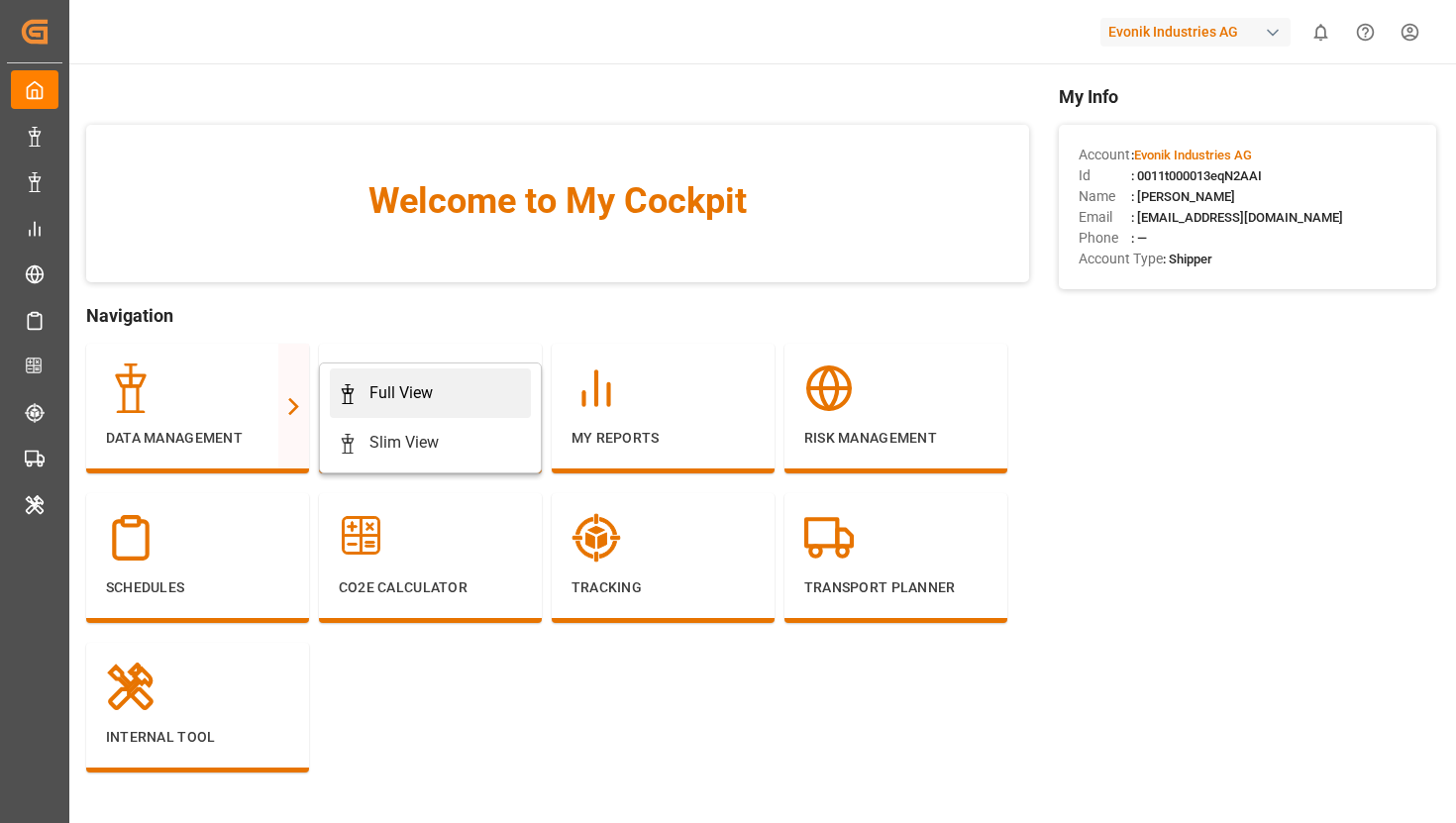 click on "Full View" at bounding box center (401, 393) 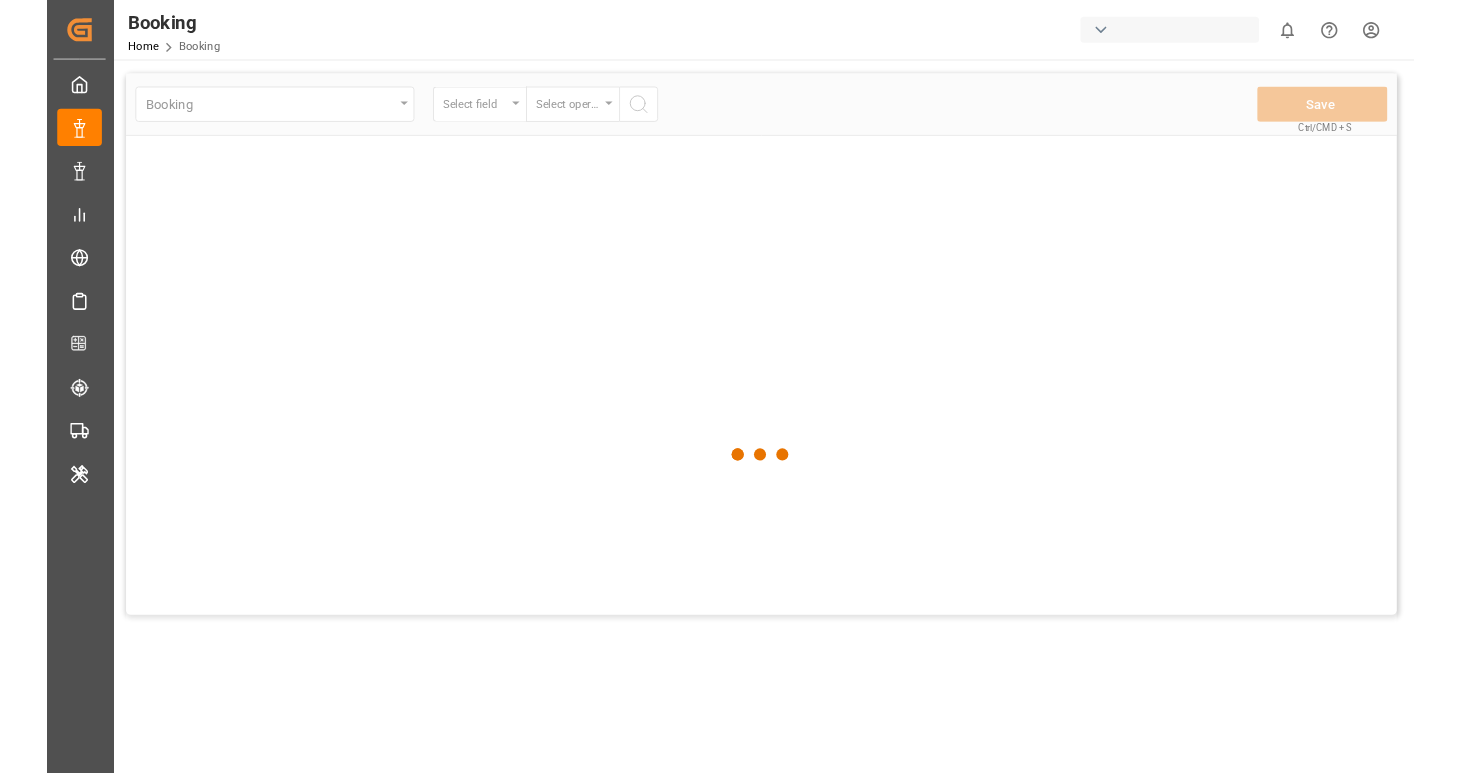 scroll, scrollTop: 0, scrollLeft: 0, axis: both 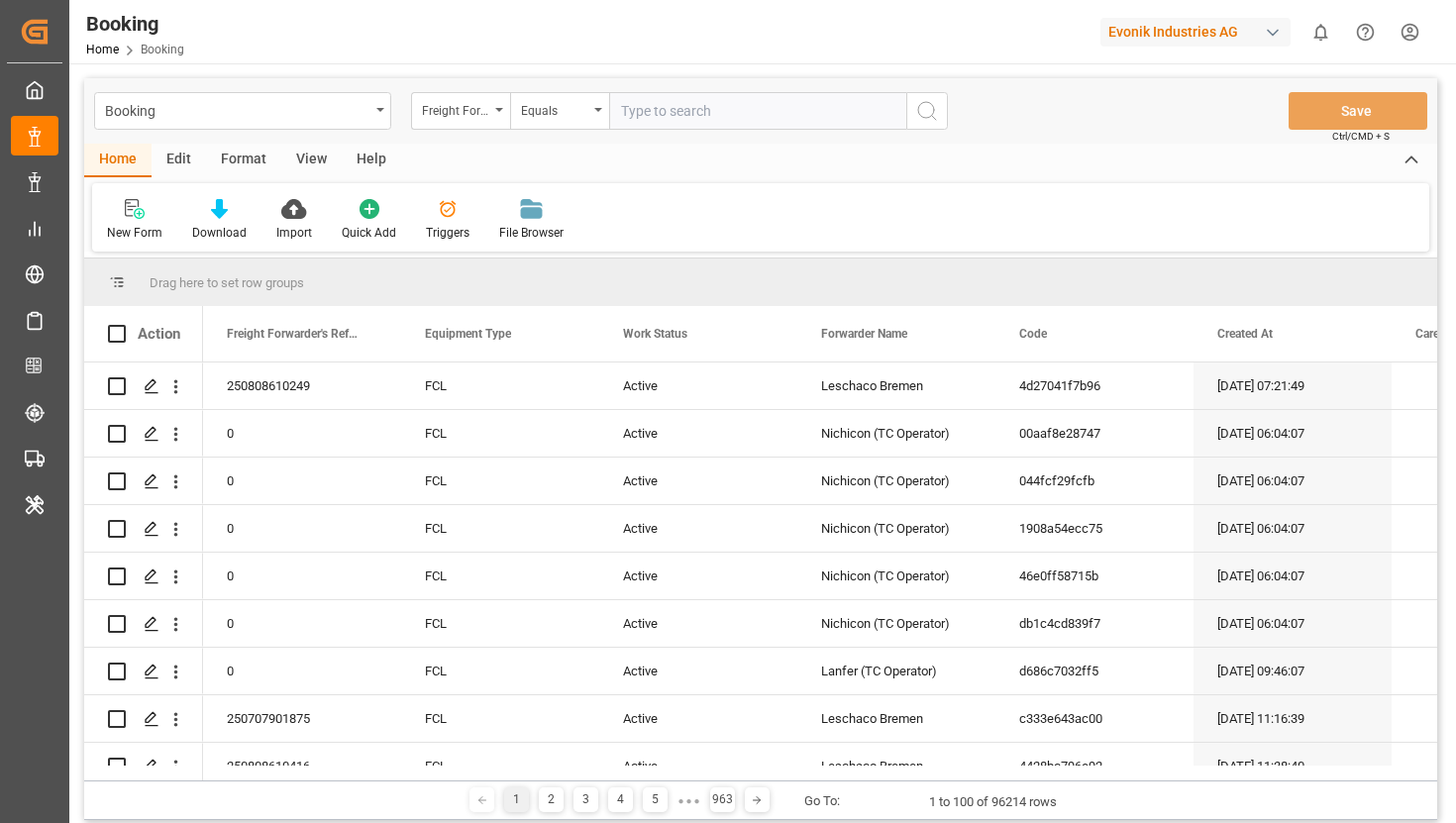 click on "Format" at bounding box center [244, 160] 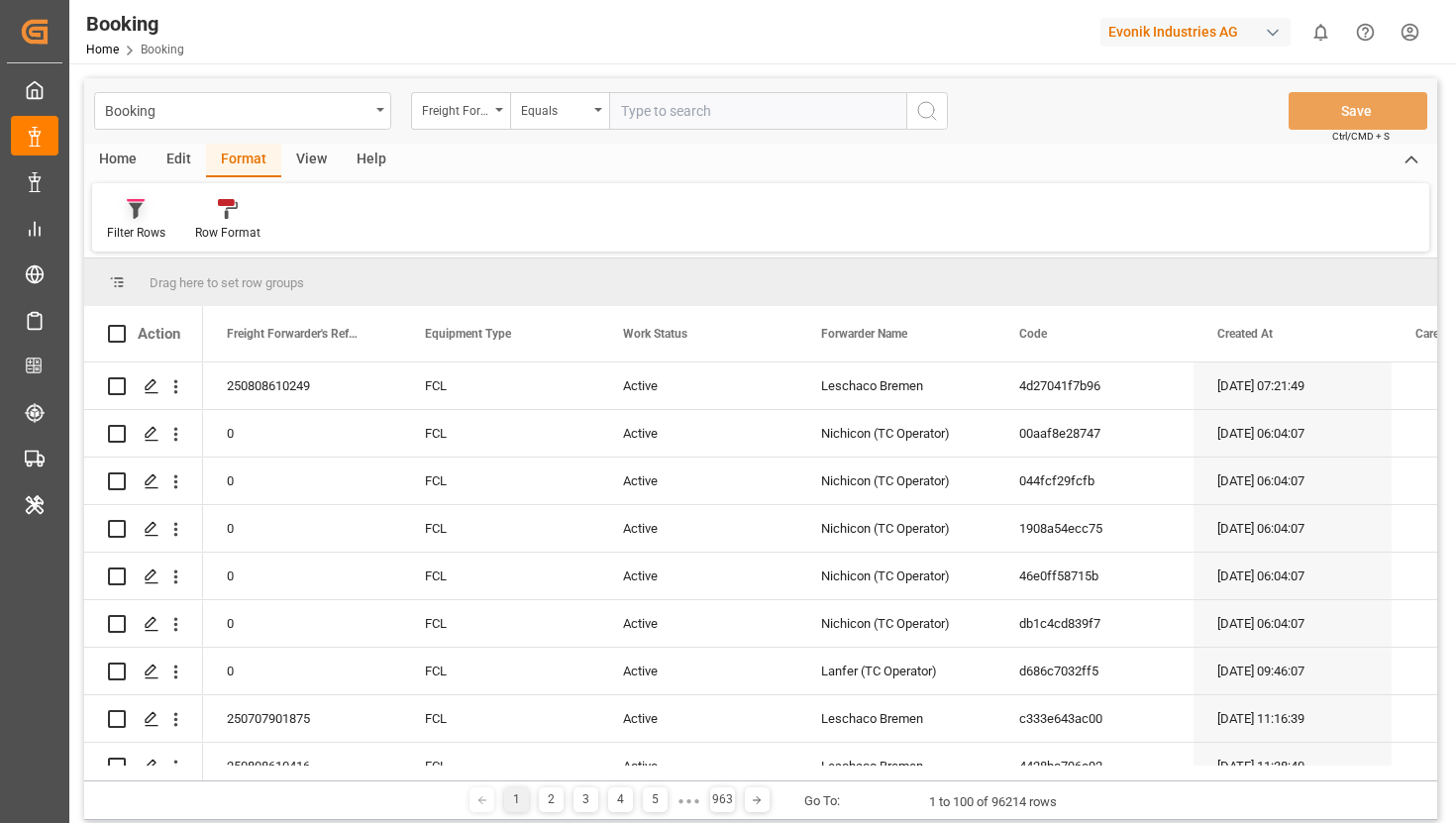 click on "Filter Rows" at bounding box center [136, 220] 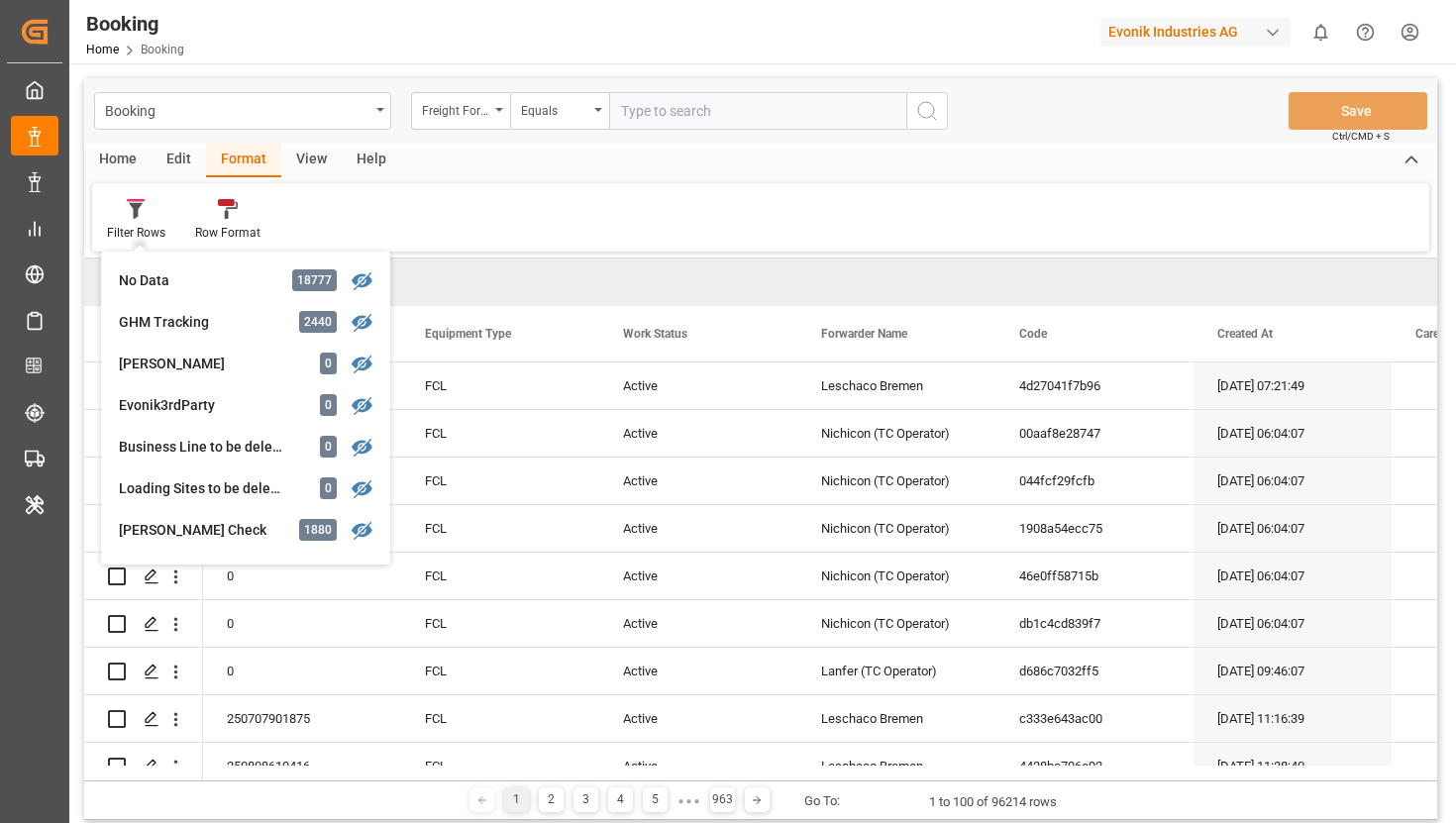 click on "Filter Rows No Data 18777   GHM Tracking 2440   [PERSON_NAME] 0   Evonik3rdParty 0   Business Line to be deleted 0   Loading Sites to be deleted 0   [PERSON_NAME] Check 1880   Missing Cargo Pickup 4671   Missing Cargo Closing Date 7386   Missing Gate In POL (precarriage: null) 4   Missing Gate in POL truck 0   Missing Gate in [PERSON_NAME] 265   Missing Gate In POL Rail 225   Missing Departure 52   Missing ETD 3473   Missing ETA 3299   EventsNotGivenByCarrier 0   TS Tracking 0   Transhipment 1 695   Transhipment 2 184   Transhipment 3 4   Missing Arrival 215   Missing Gate Out POD 340   Missing Empty Delivered Depot 941   Missing Gate Out ICD 0   Missing Gate In ICD 9   Caretaker Remark 23584   Control Tower Filter 95563   Empty Carrier Filter 9191   Incorrect Port Name Filter 874   Shipment Status Overview Customer Service 96197   Deviation Report daily 79   Pod Error 0   PodName Error 16428   PodCountry Error 5271   PodRegionName Error 13403   Pol Error 0   PolName Error 4363   PolCountry Error 254   0   37   0   0" at bounding box center (761, 217) 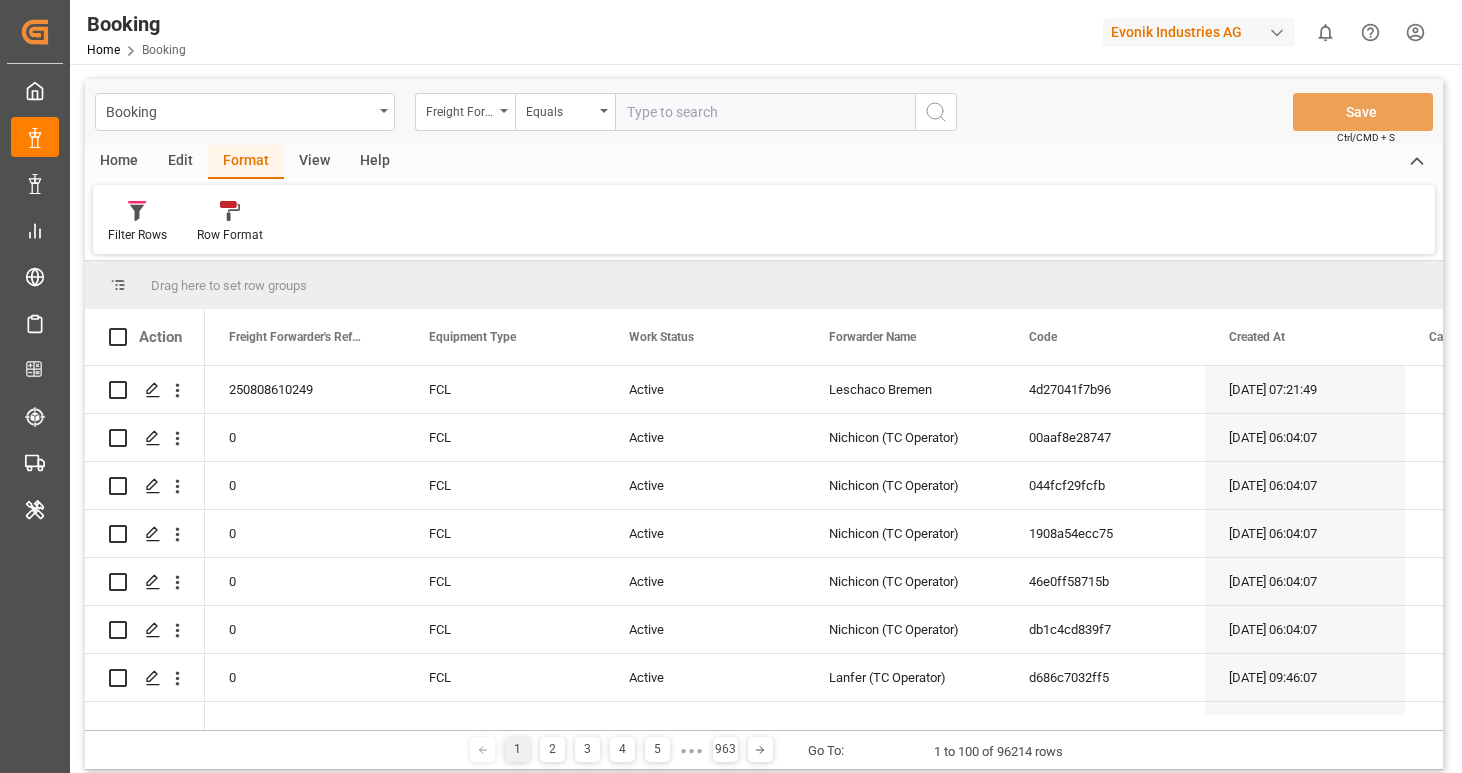 click on "Created by potrace 1.15, written by [PERSON_NAME] [DATE]-[DATE] Created by potrace 1.15, written by [PERSON_NAME] [DATE]-[DATE] My Cockpit My Cockpit Data Management Data Management Shipment Status Overview Shipment Status Overview My Reports My Reports Risk Management Risk Management Schedules Schedules CO2e Calculator CO2e Calculator Tracking Tracking Transport Planner Transport Planner Internal Tool Internal Tool Back to main menu Booking Home Booking Evonik Industries AG 0 Notifications Only show unread All Watching Mark all categories read No notifications Booking Freight Forwarder's Reference No. Equals Save Ctrl/CMD + S Home Edit Format View Help Filter Rows Row Format
Drag here to set row groups Drag here to set column labels
Action" at bounding box center (731, 386) 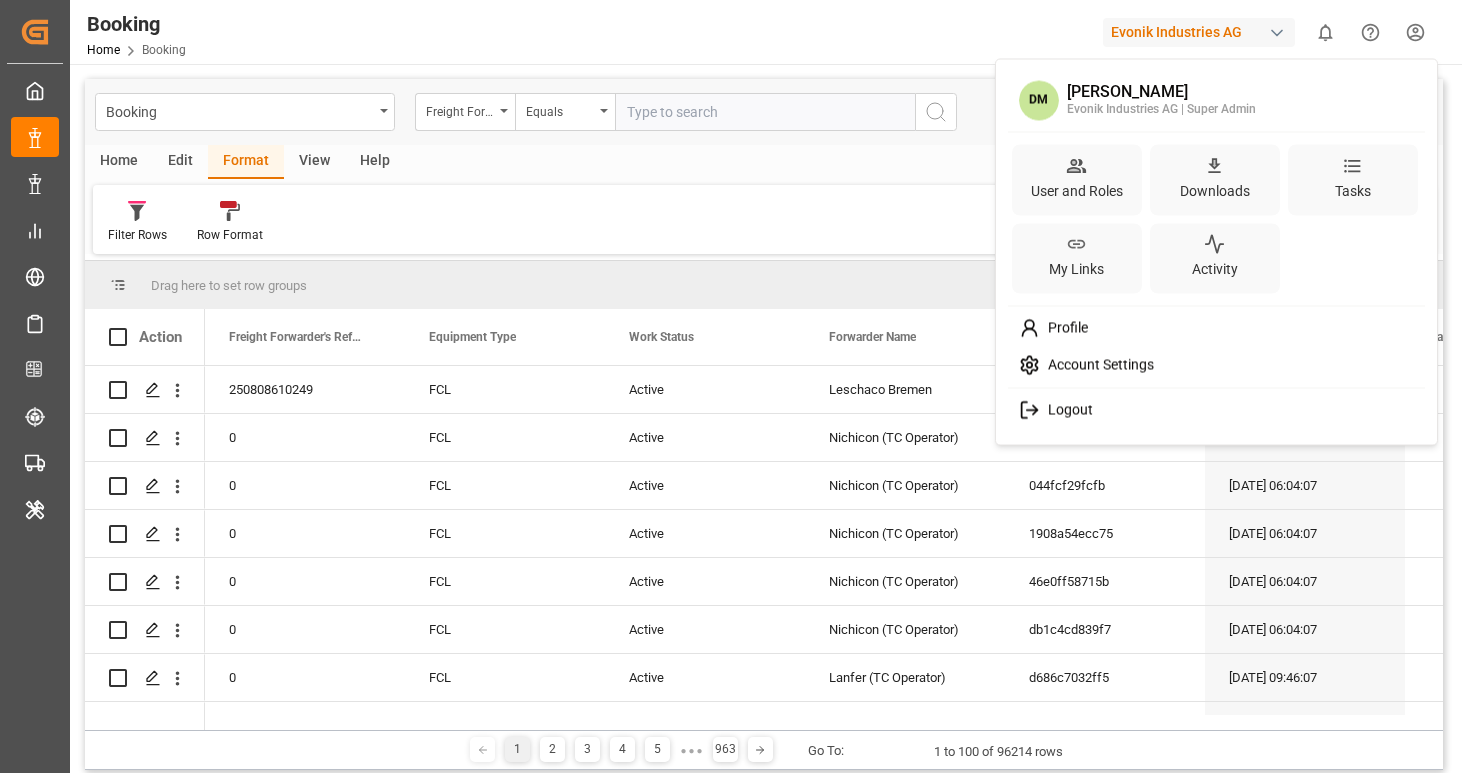 click on "Account Settings" at bounding box center (1217, 365) 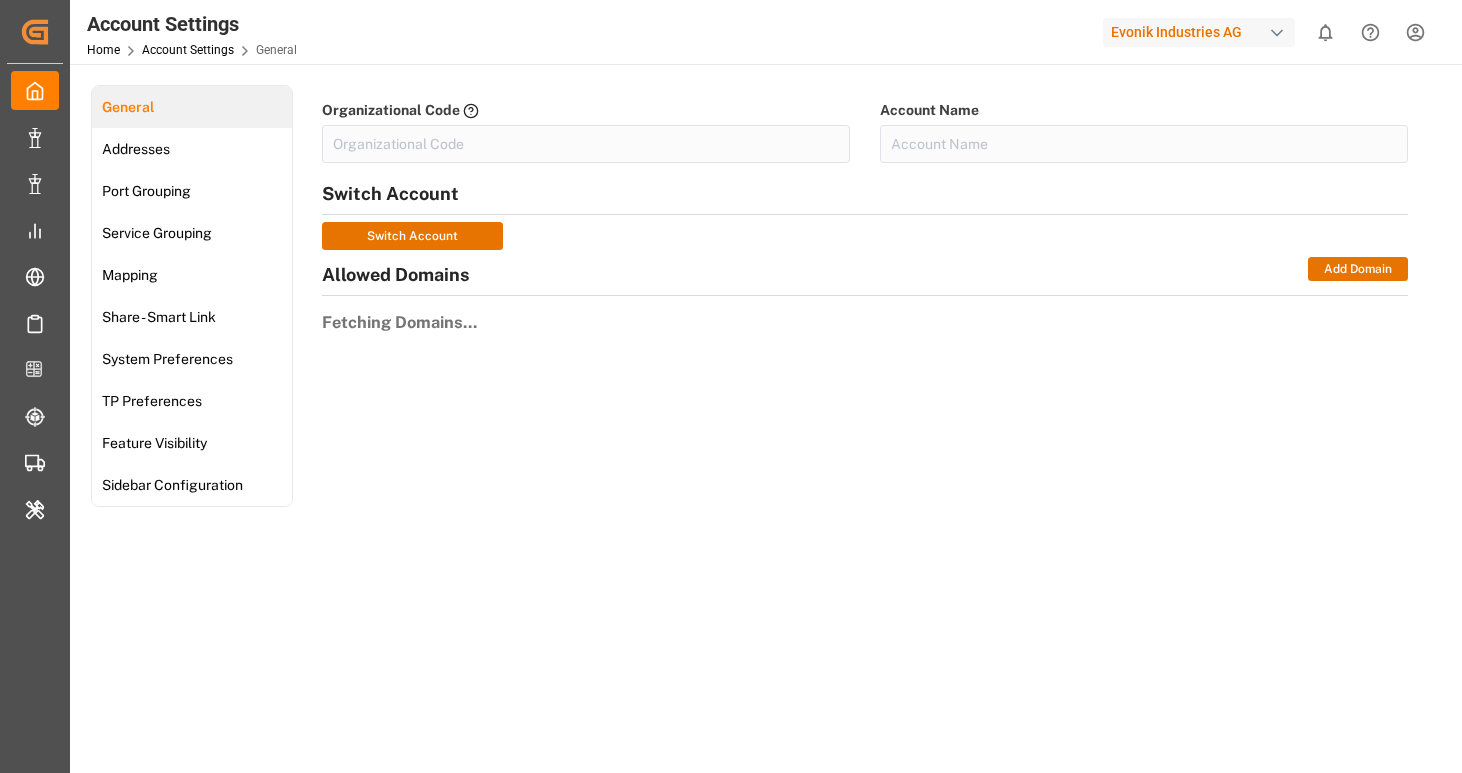 type on "EvonikIn-6LLN" 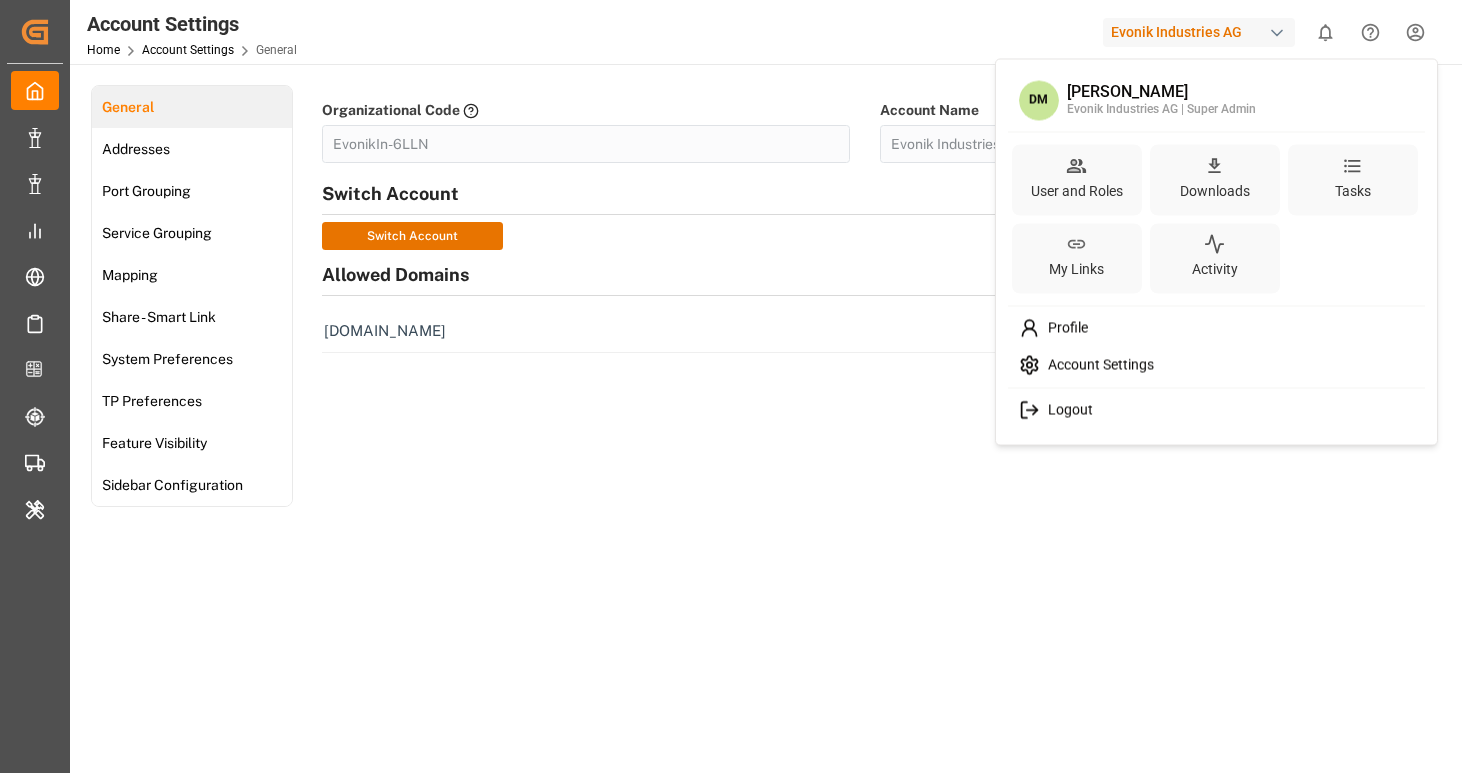 click on "Created by potrace 1.15, written by [PERSON_NAME] [DATE]-[DATE] Created by potrace 1.15, written by [PERSON_NAME] [DATE]-[DATE] My Cockpit My Cockpit Data Management Data Management Shipment Status Overview Shipment Status Overview My Reports My Reports Risk Management Risk Management Schedules Schedules CO2e Calculator CO2e Calculator Tracking Tracking Transport Planner Transport Planner Internal Tool Internal Tool Back to main menu Account Settings Home Account Settings General Evonik Industries AG 0 Notifications Only show unread All Watching Mark all categories read No notifications    General       Addresses       Port Grouping       Service Grouping       Mapping       Share - Smart Link       System Preferences       TP Preferences       Feature Visibility       Sidebar Configuration    Organizational Code An Organizational Code is a unique code that you will get from the administrator of your organization "if they are a part of the Logward" EvonikIn-6LLN Account Name" at bounding box center [731, 386] 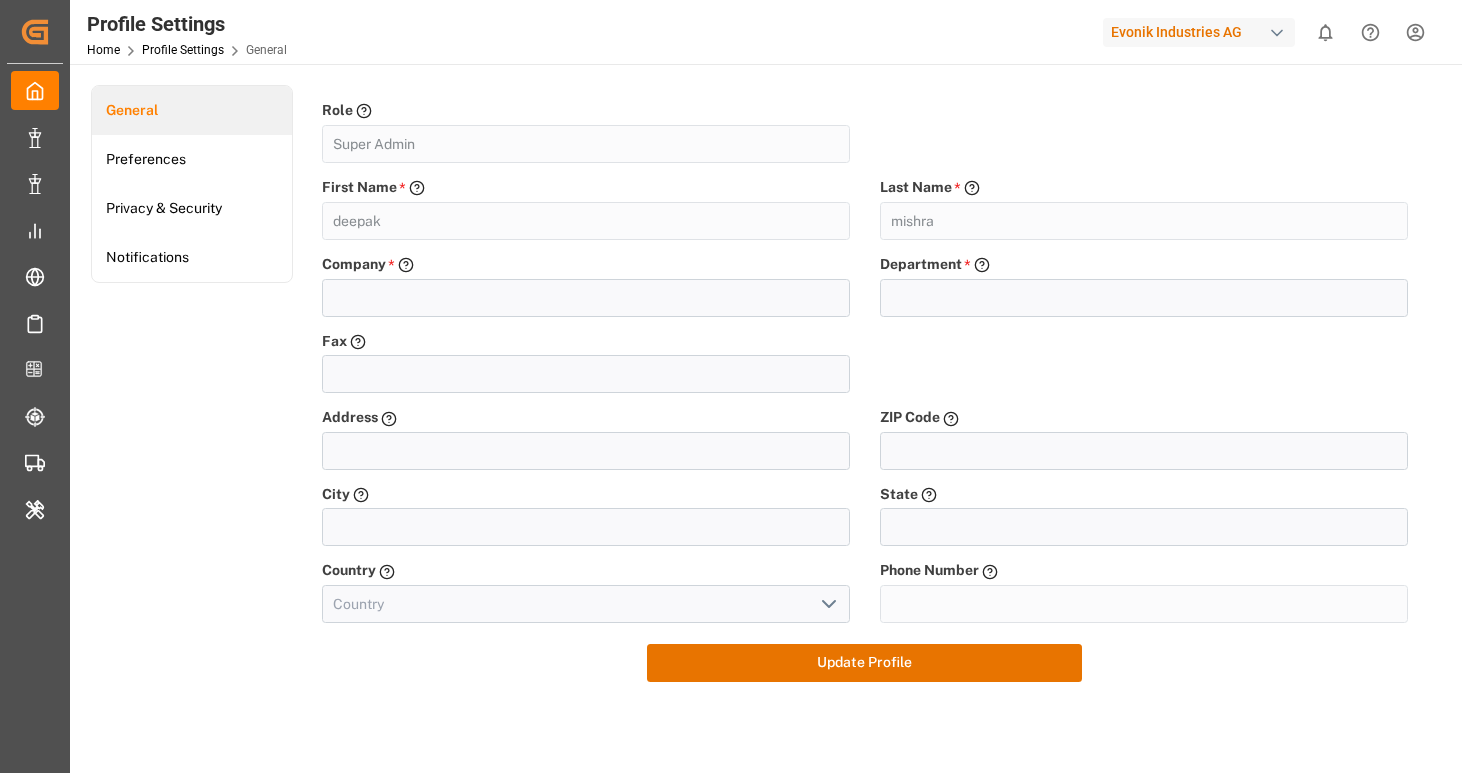 click on "Created by potrace 1.15, written by [PERSON_NAME] [DATE]-[DATE] Created by potrace 1.15, written by [PERSON_NAME] [DATE]-[DATE] My Cockpit My Cockpit Data Management Data Management Shipment Status Overview Shipment Status Overview My Reports My Reports Risk Management Risk Management Schedules Schedules CO2e Calculator CO2e Calculator Tracking Tracking Transport Planner Transport Planner Internal Tool Internal Tool Back to main menu Profile Settings Home Profile Settings General Evonik Industries AG 0 Notifications Only show unread All Watching Mark all categories read No notifications General Preferences Privacy & Security Notifications Role Role assigned Super Admin Field is required First Name * Please provide your first name - the following characters are not allowed deepak Field is required Last Name * Please provide your last name - the following characters are not allowed mishra Field is required Company * Please provide your company - please avoid abbrevations Field is required Department * Fax Address ©" at bounding box center [731, 386] 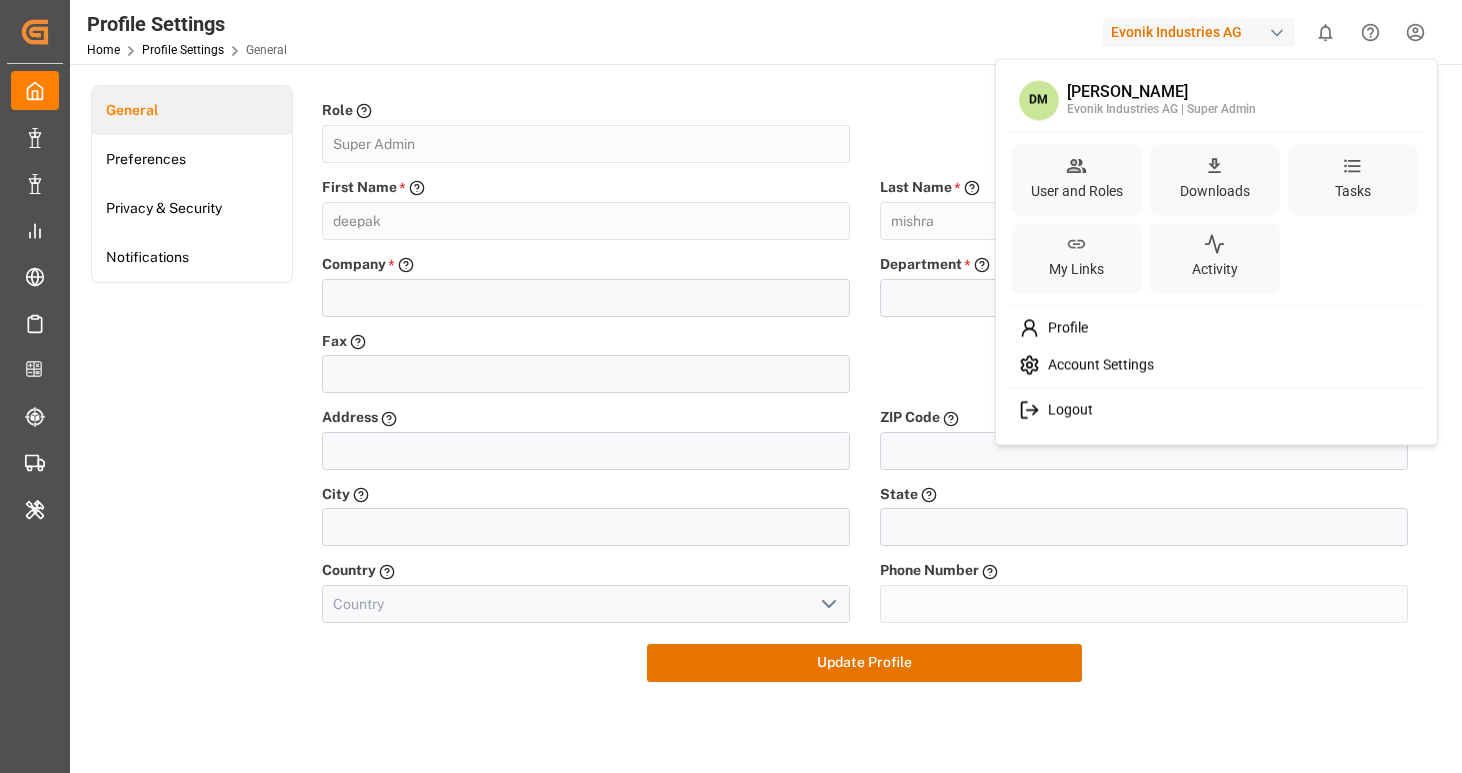 click on "Created by potrace 1.15, written by [PERSON_NAME] [DATE]-[DATE] Created by potrace 1.15, written by [PERSON_NAME] [DATE]-[DATE] My Cockpit My Cockpit Data Management Data Management Shipment Status Overview Shipment Status Overview My Reports My Reports Risk Management Risk Management Schedules Schedules CO2e Calculator CO2e Calculator Tracking Tracking Transport Planner Transport Planner Internal Tool Internal Tool Back to main menu Profile Settings Home Profile Settings General Evonik Industries AG 0 Notifications Only show unread All Watching Mark all categories read No notifications General Preferences Privacy & Security Notifications Role Role assigned Super Admin Field is required First Name * Please provide your first name - the following characters are not allowed deepak Field is required Last Name * Please provide your last name - the following characters are not allowed mishra Field is required Company * Please provide your company - please avoid abbrevations Field is required Department * Fax Address ©" at bounding box center [731, 386] 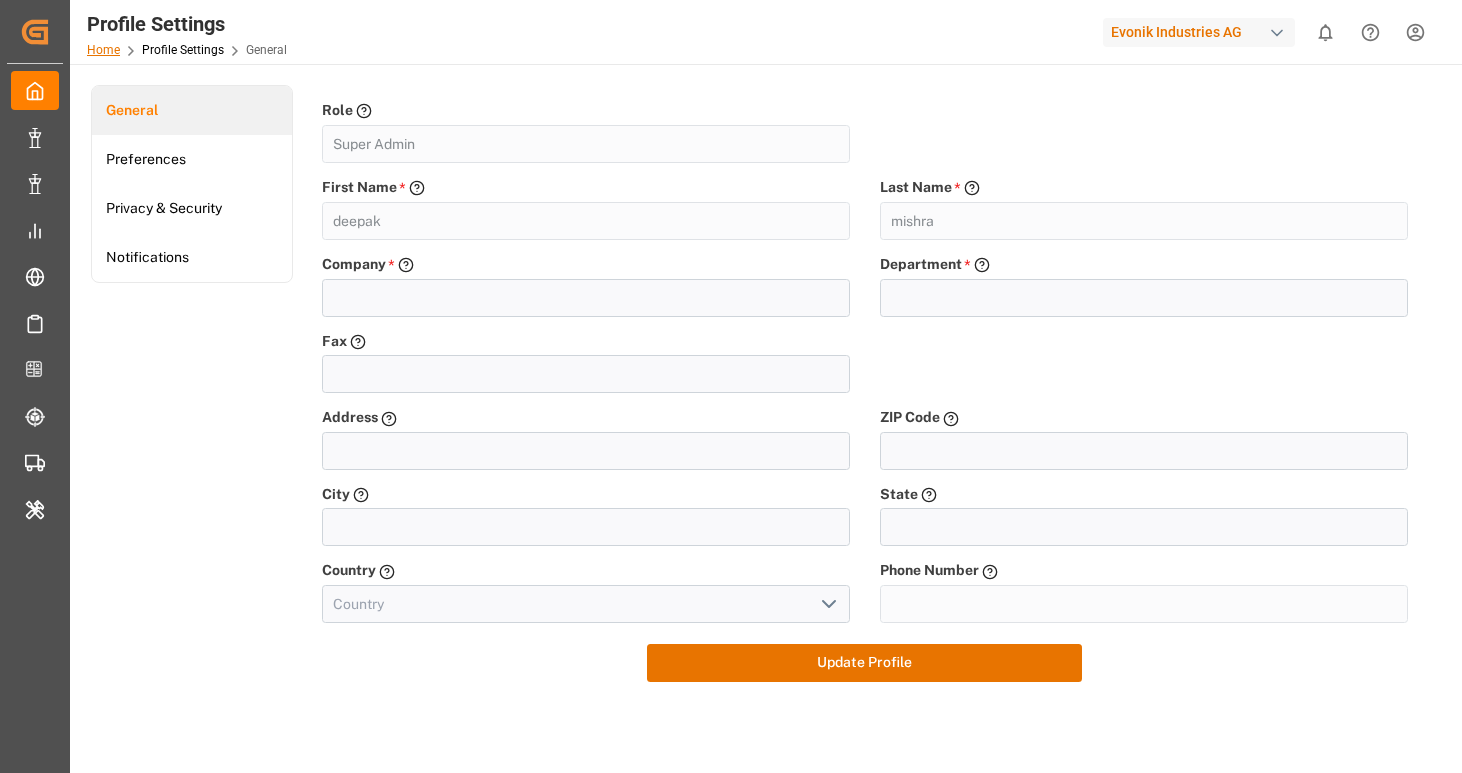click on "Home" at bounding box center [103, 50] 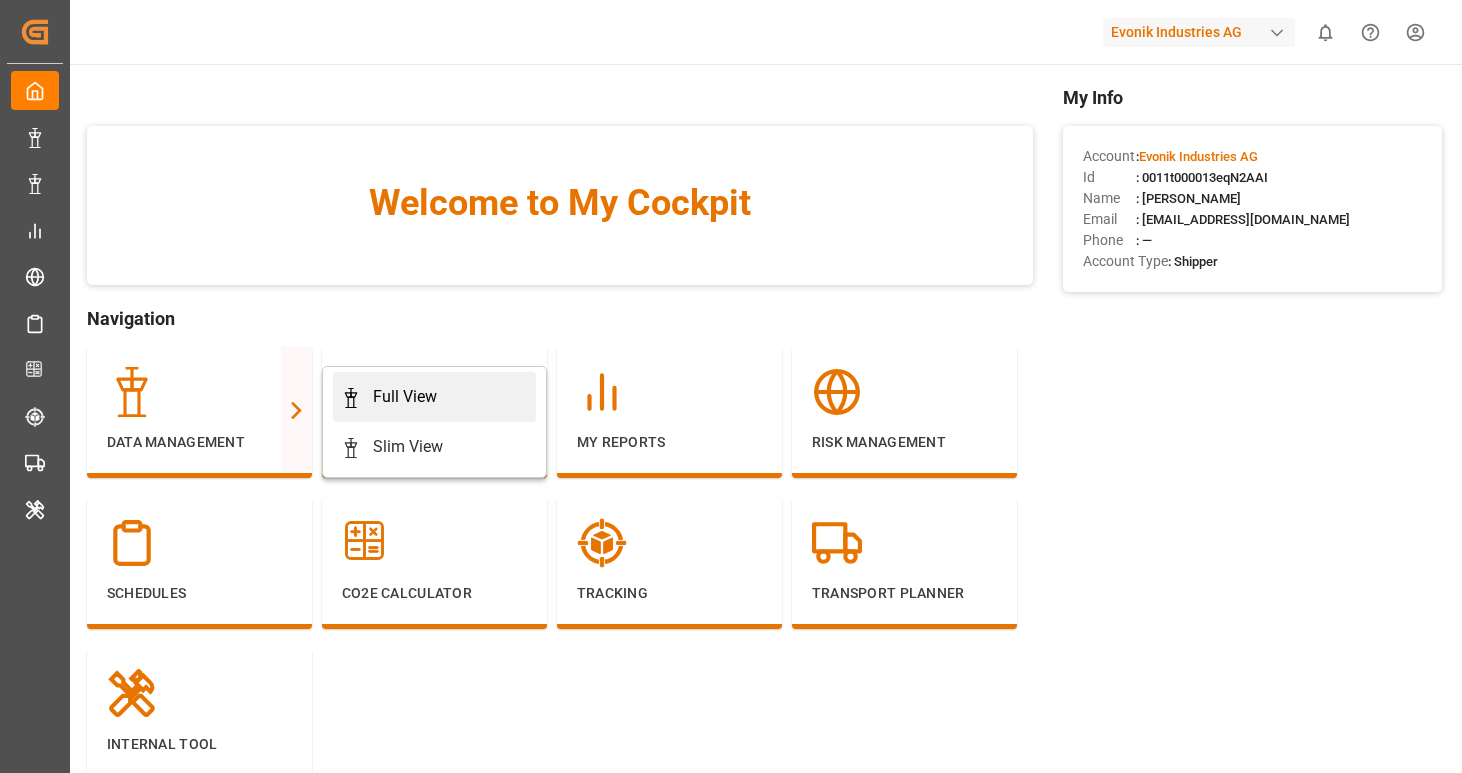 click 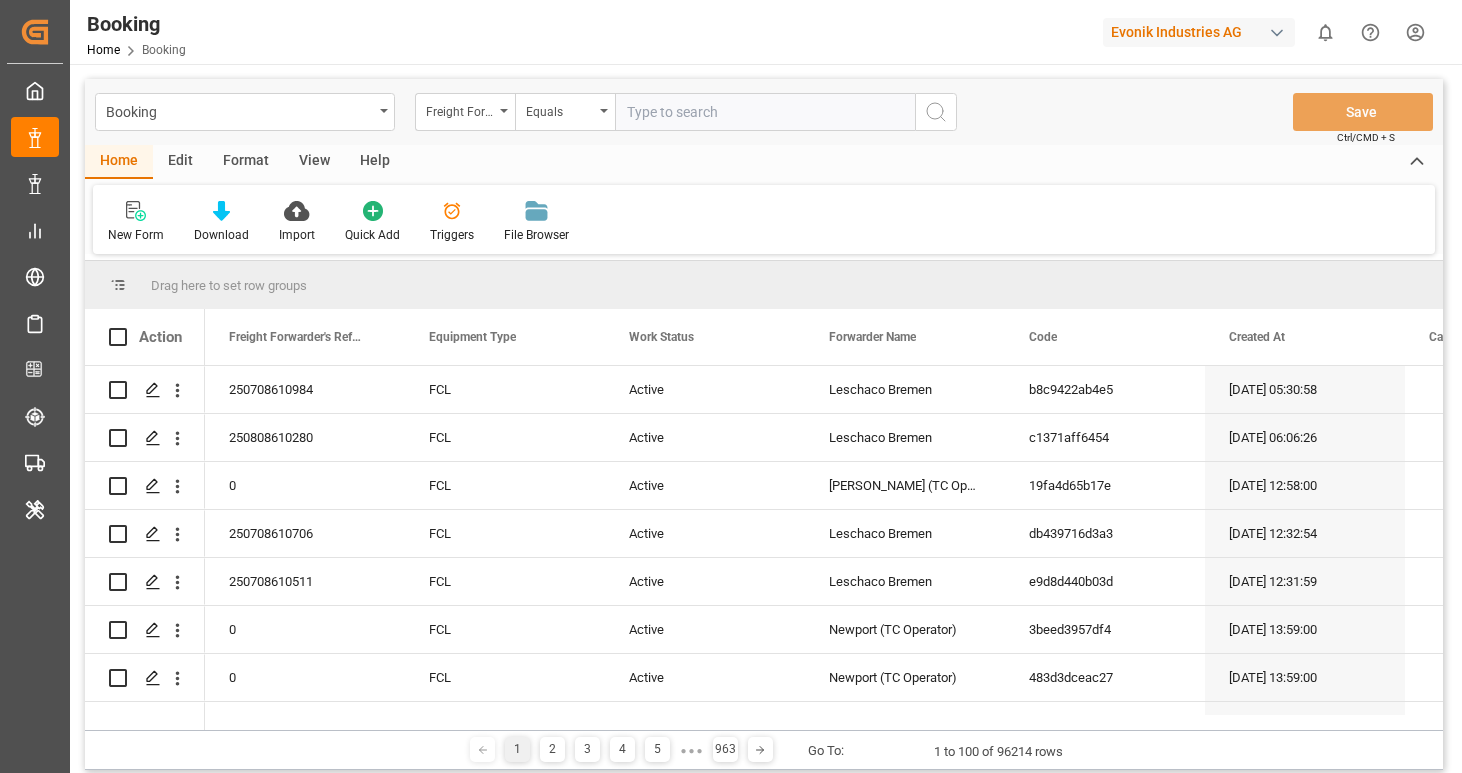click on "Evonik Industries AG" at bounding box center [1199, 32] 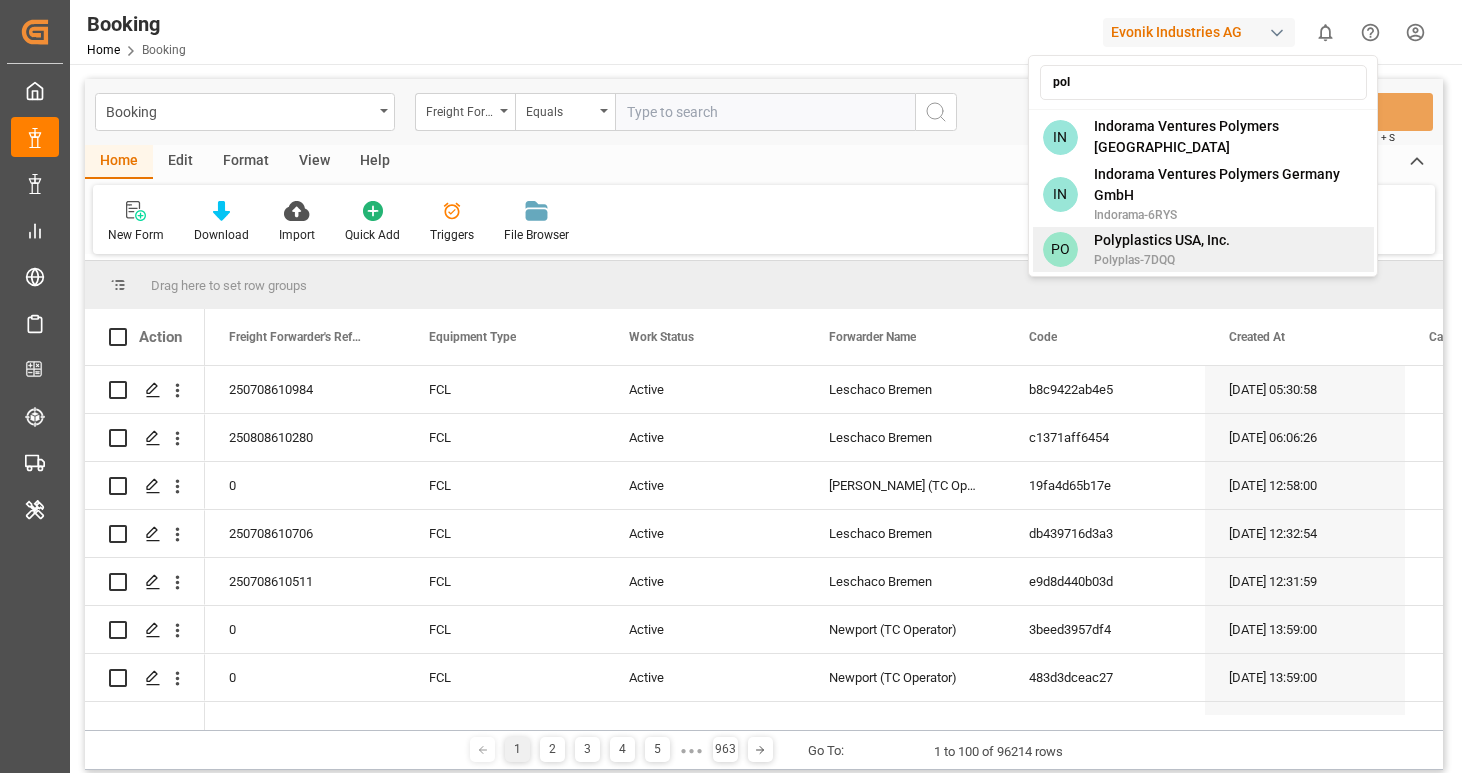 type on "pol" 